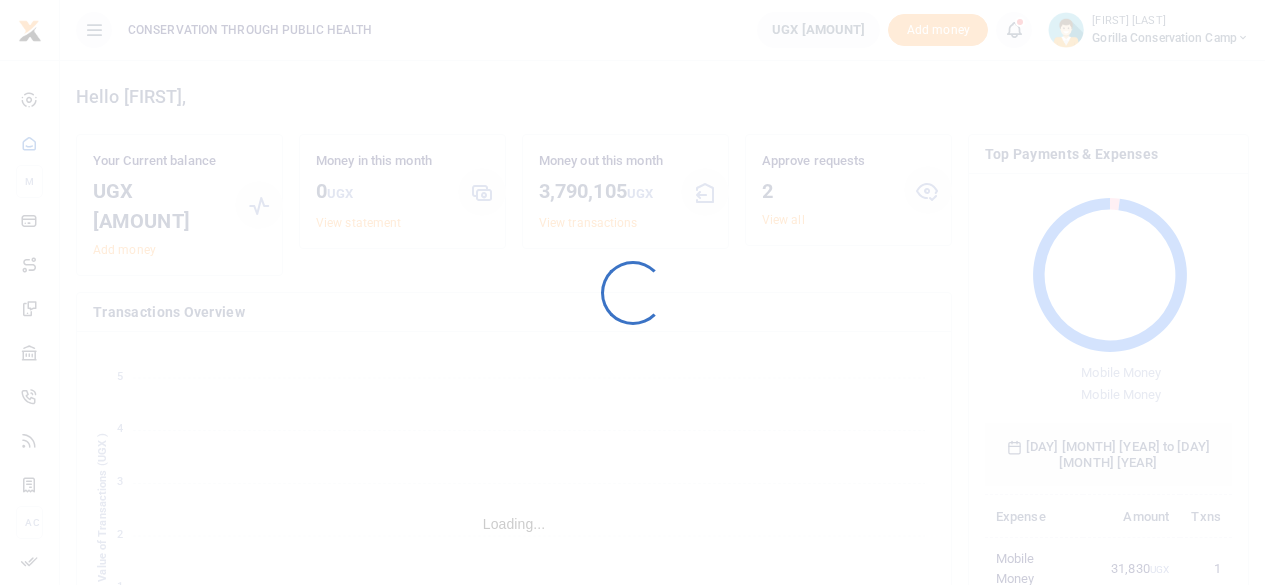 scroll, scrollTop: 0, scrollLeft: 0, axis: both 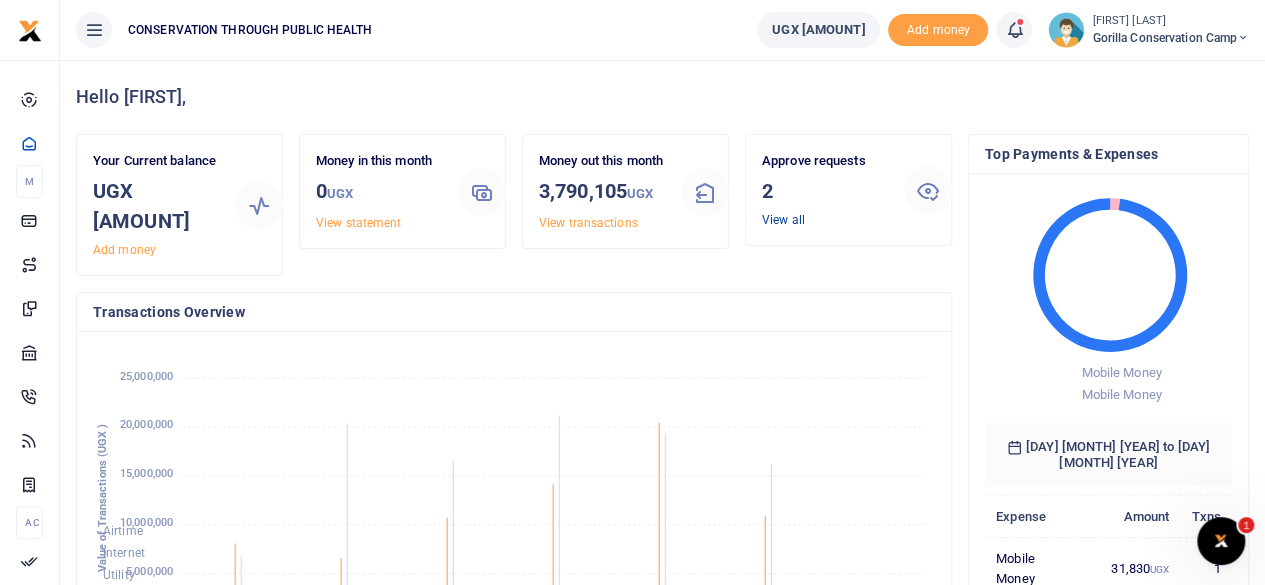 click on "View all" at bounding box center [783, 220] 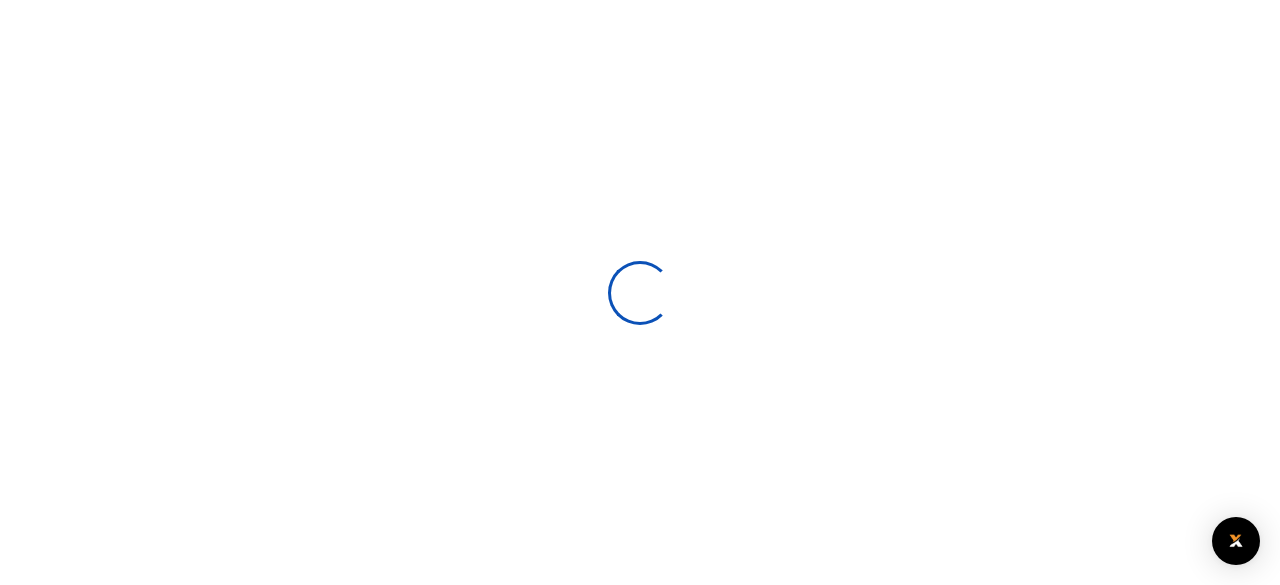 scroll, scrollTop: 0, scrollLeft: 0, axis: both 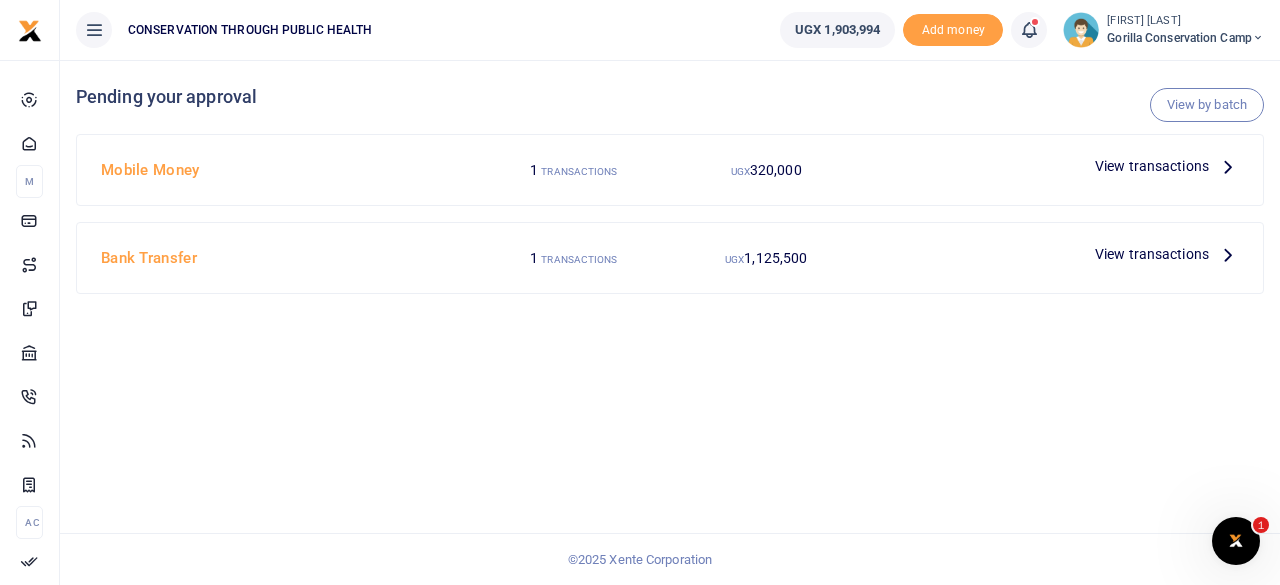 click at bounding box center [1228, 166] 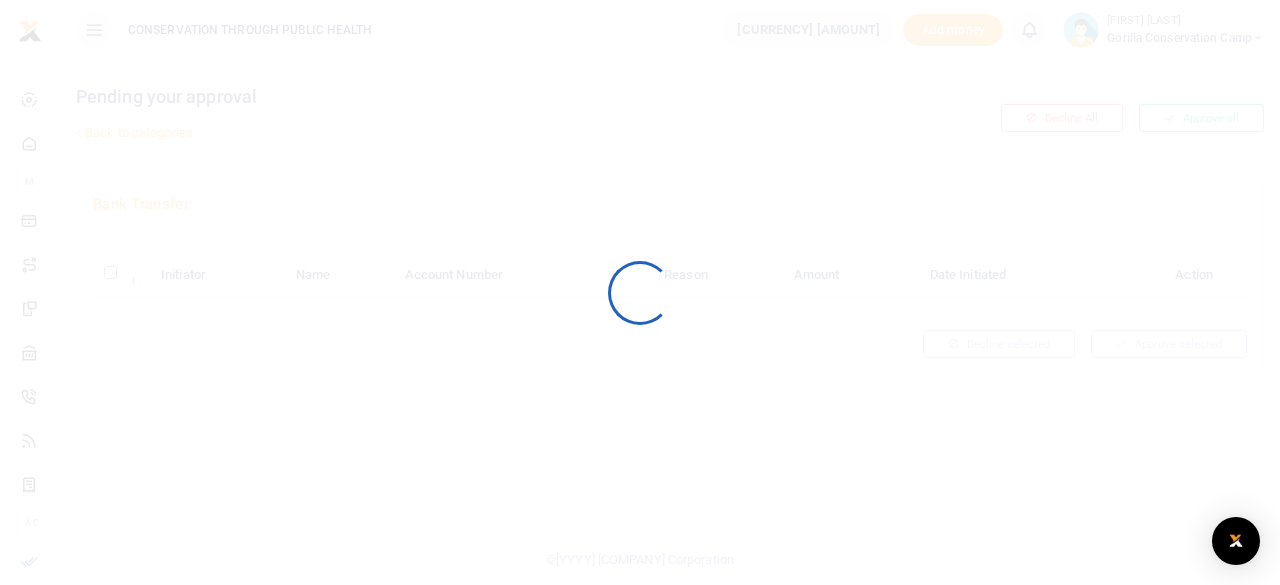 scroll, scrollTop: 0, scrollLeft: 0, axis: both 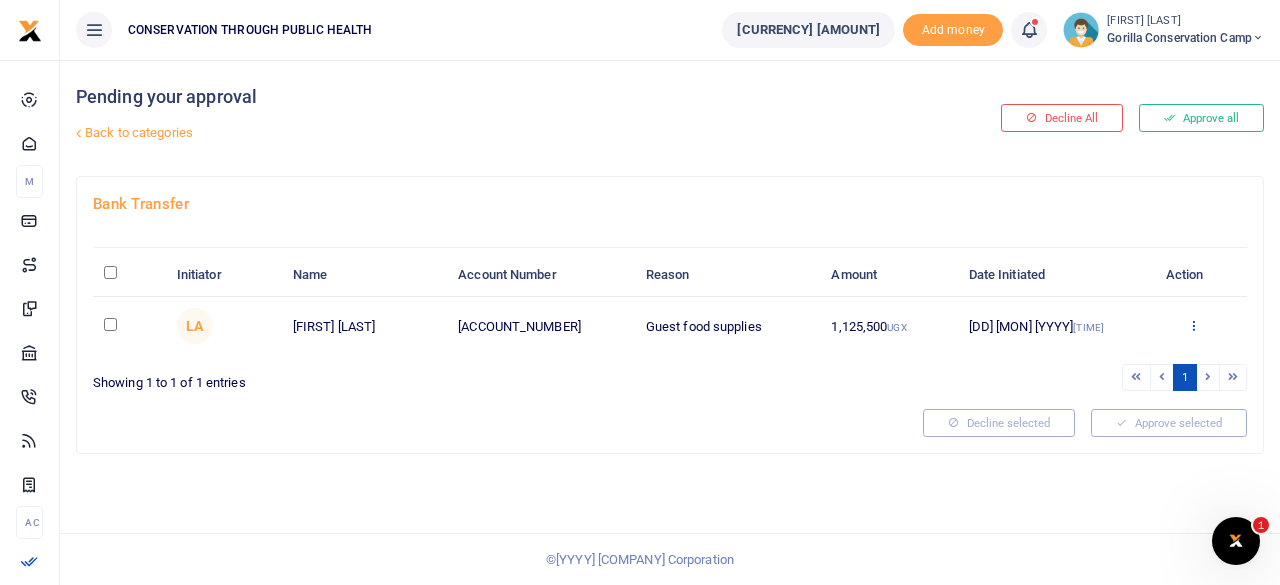 click at bounding box center [1193, 325] 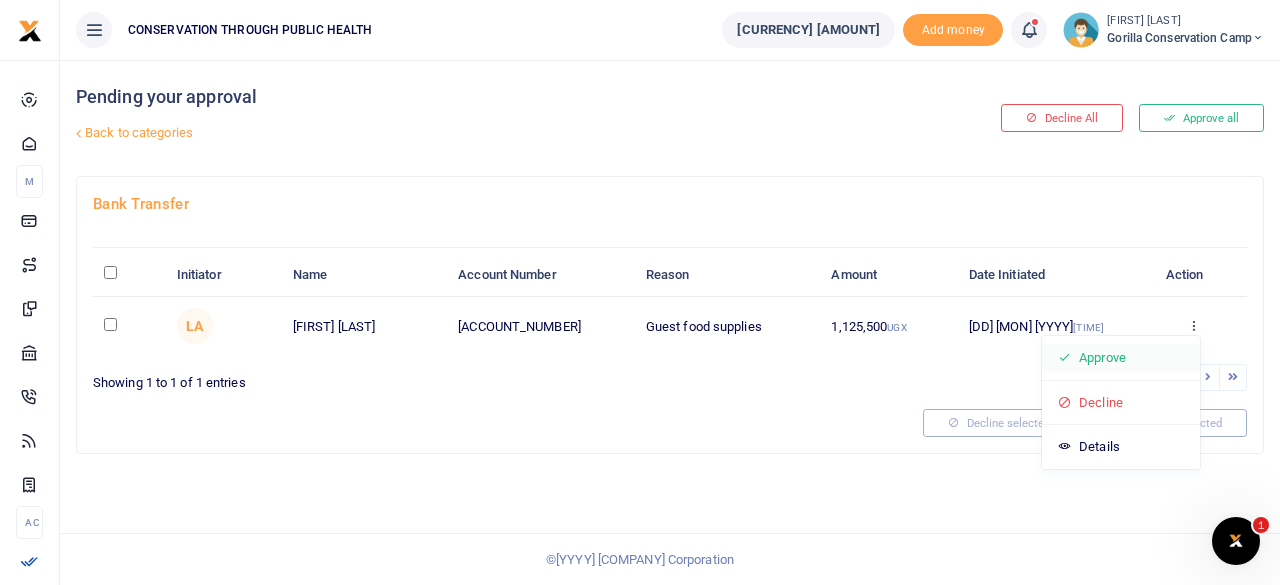 click on "Approve" at bounding box center [1121, 358] 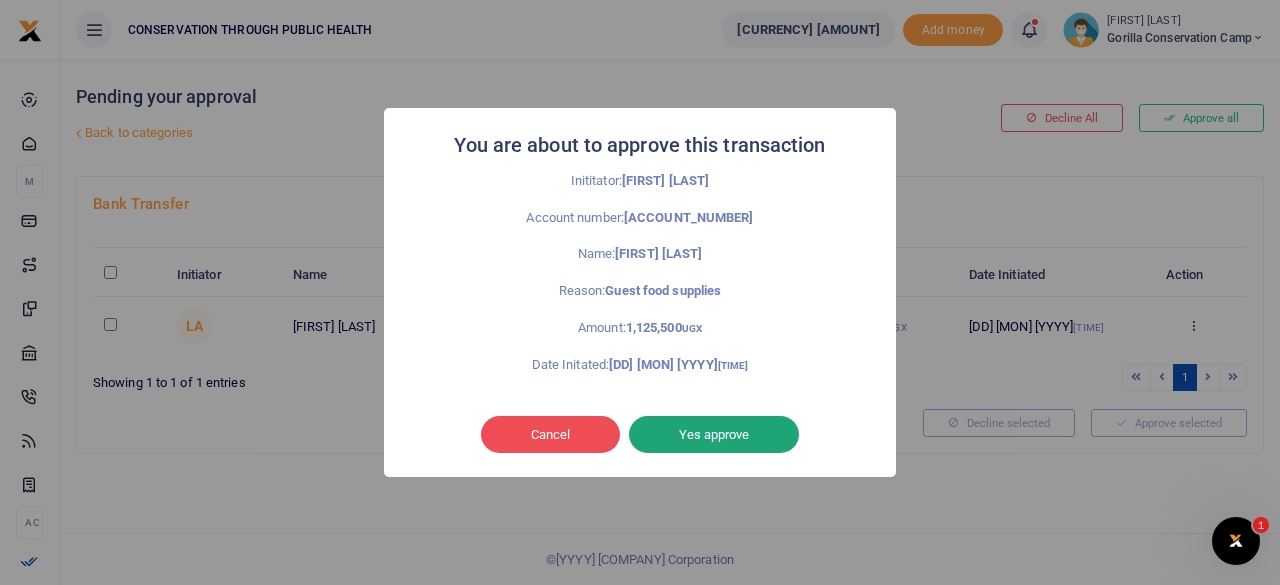 click on "Yes approve" at bounding box center (714, 435) 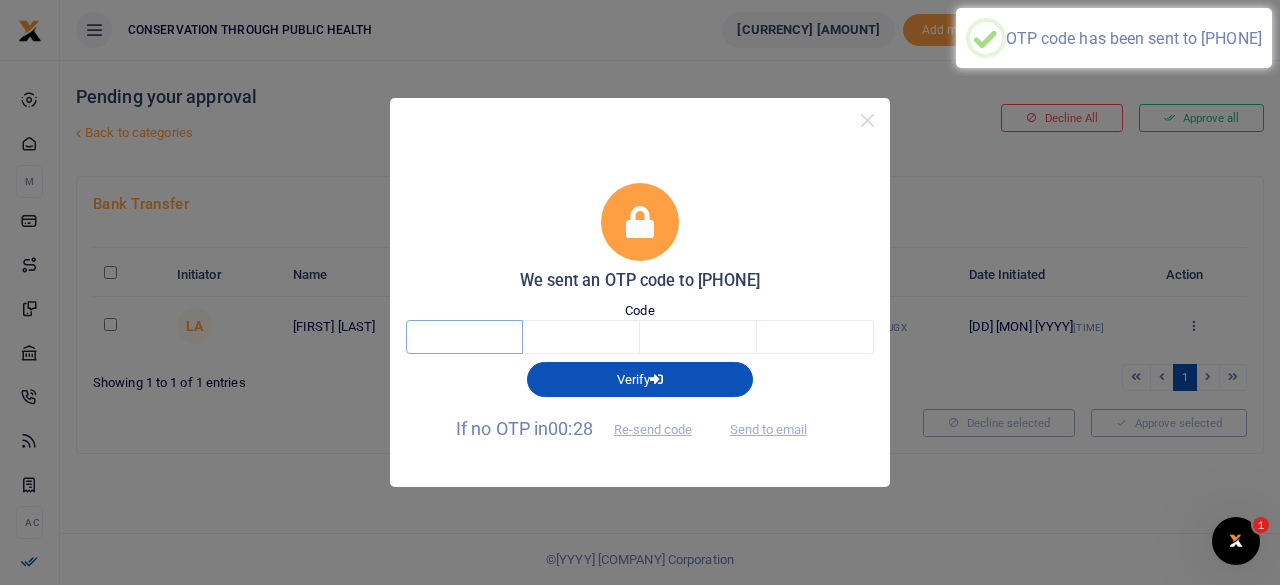 click at bounding box center [464, 337] 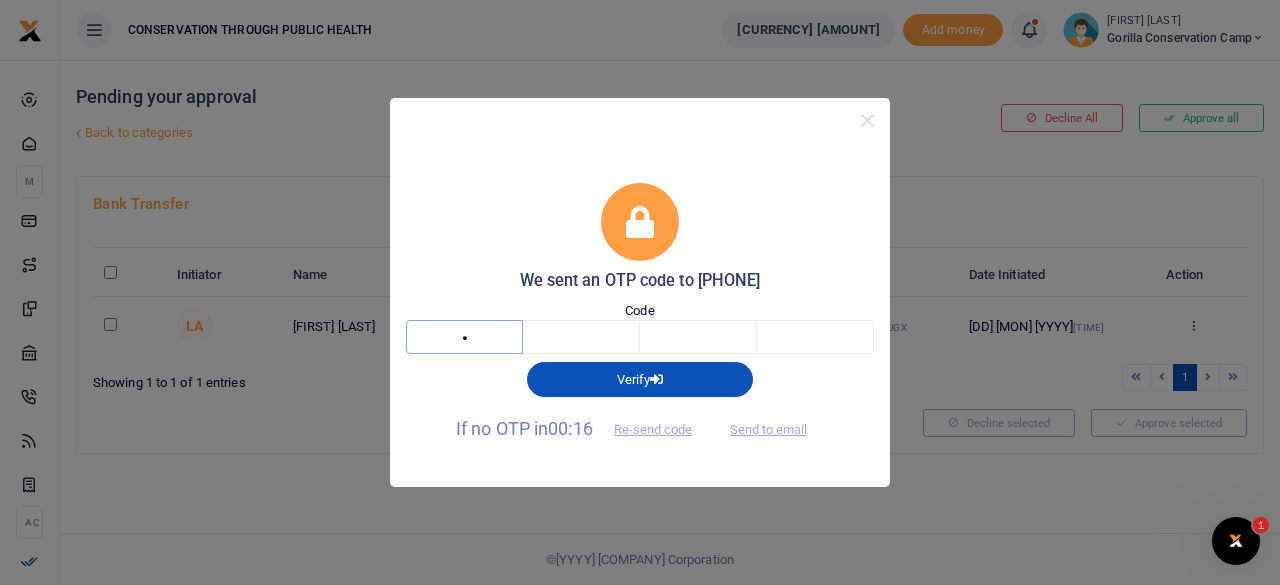 type on "5" 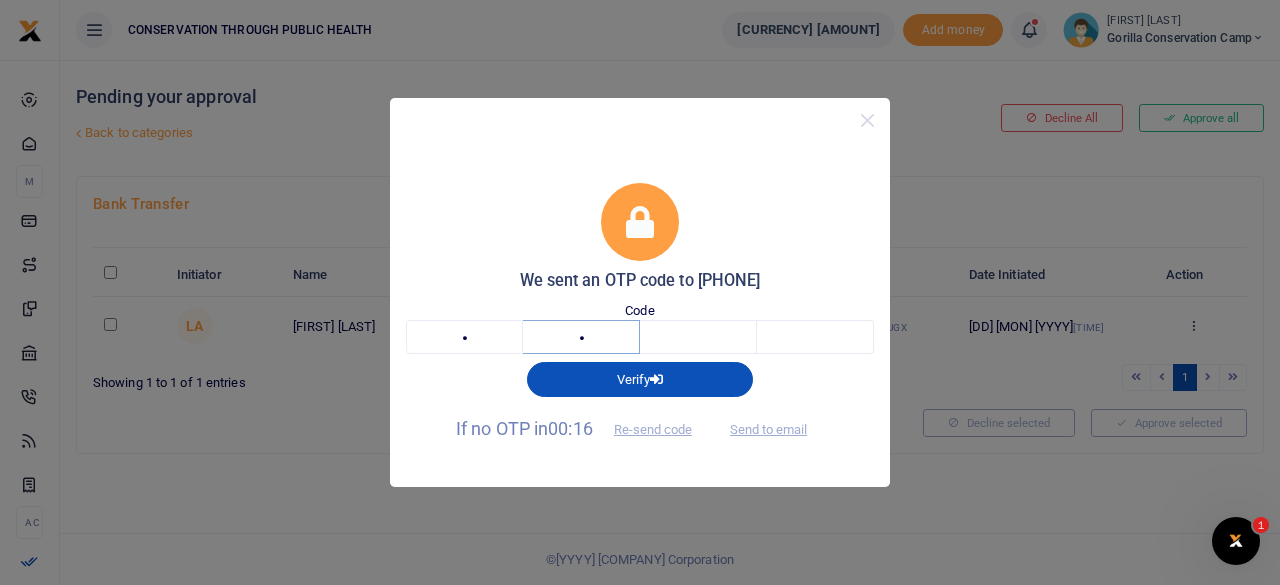 type on "7" 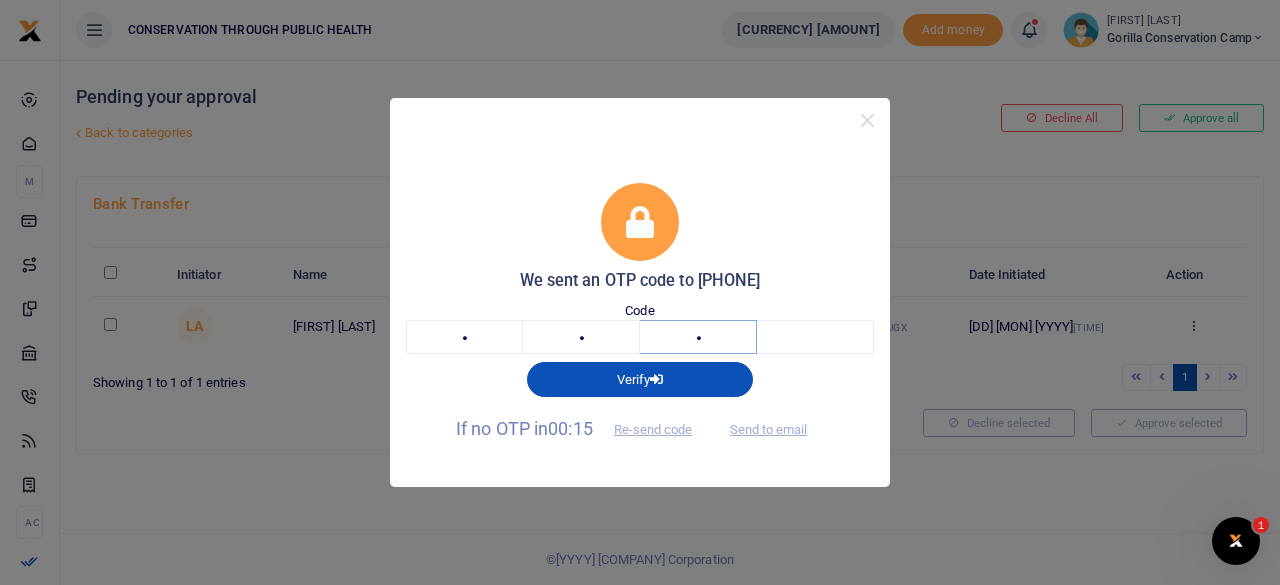 type on "1" 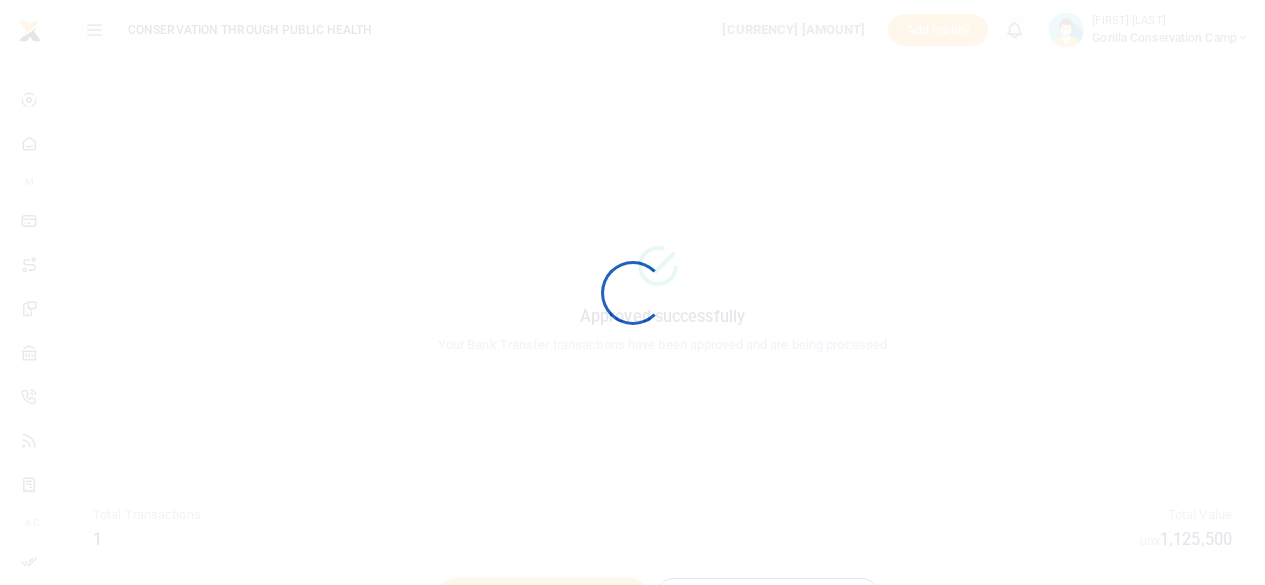 scroll, scrollTop: 0, scrollLeft: 0, axis: both 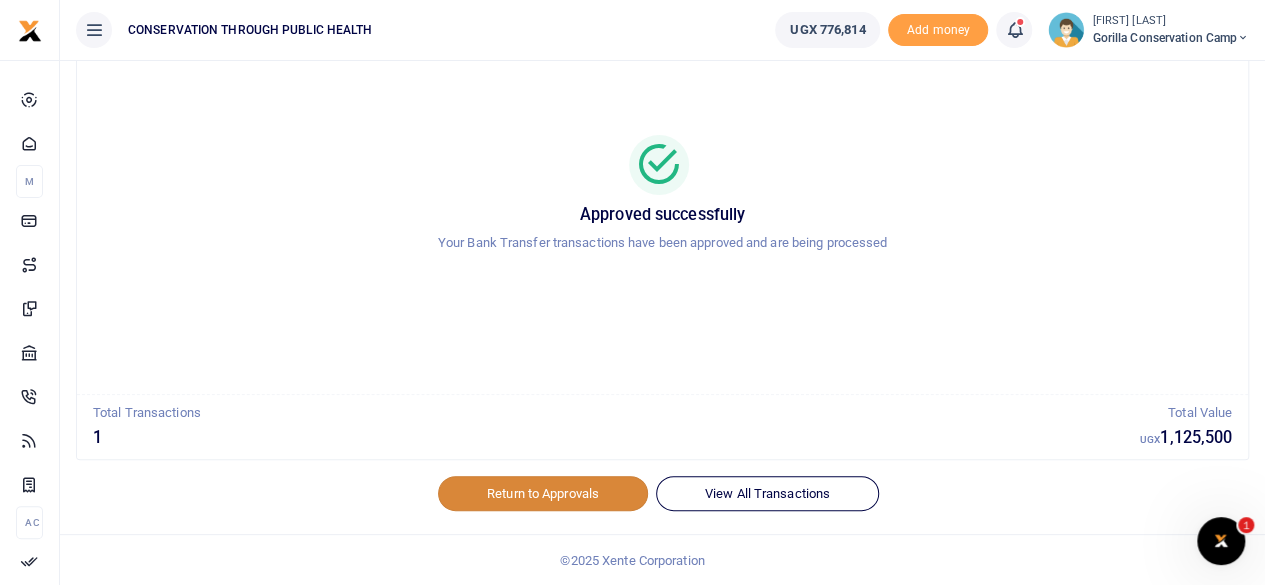 click on "Return to Approvals" at bounding box center [543, 493] 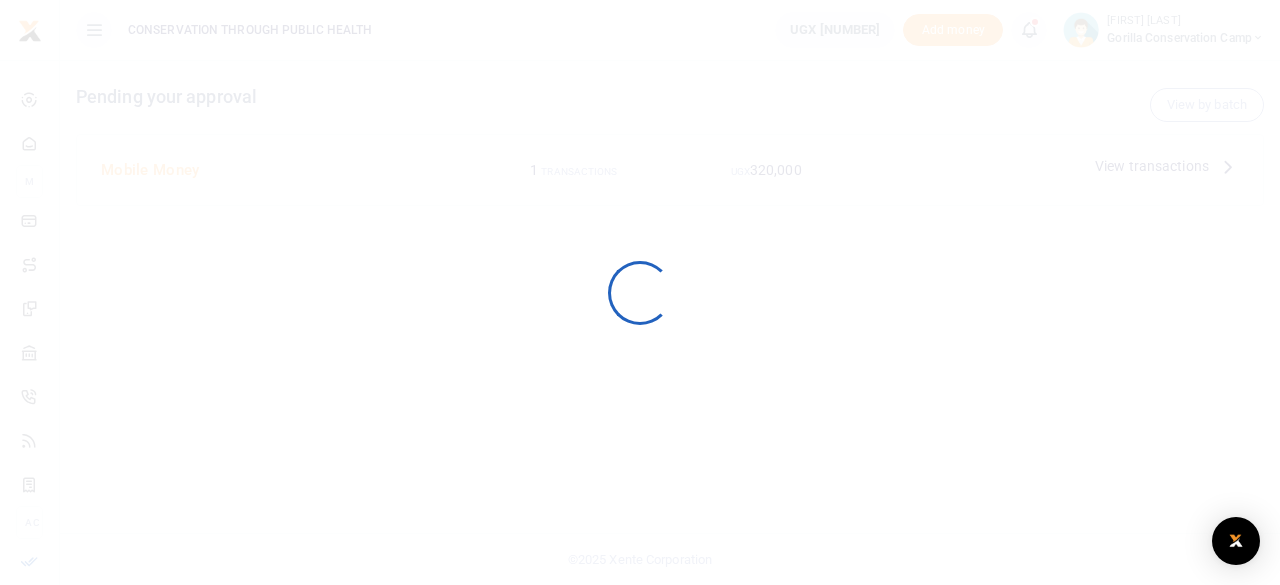scroll, scrollTop: 0, scrollLeft: 0, axis: both 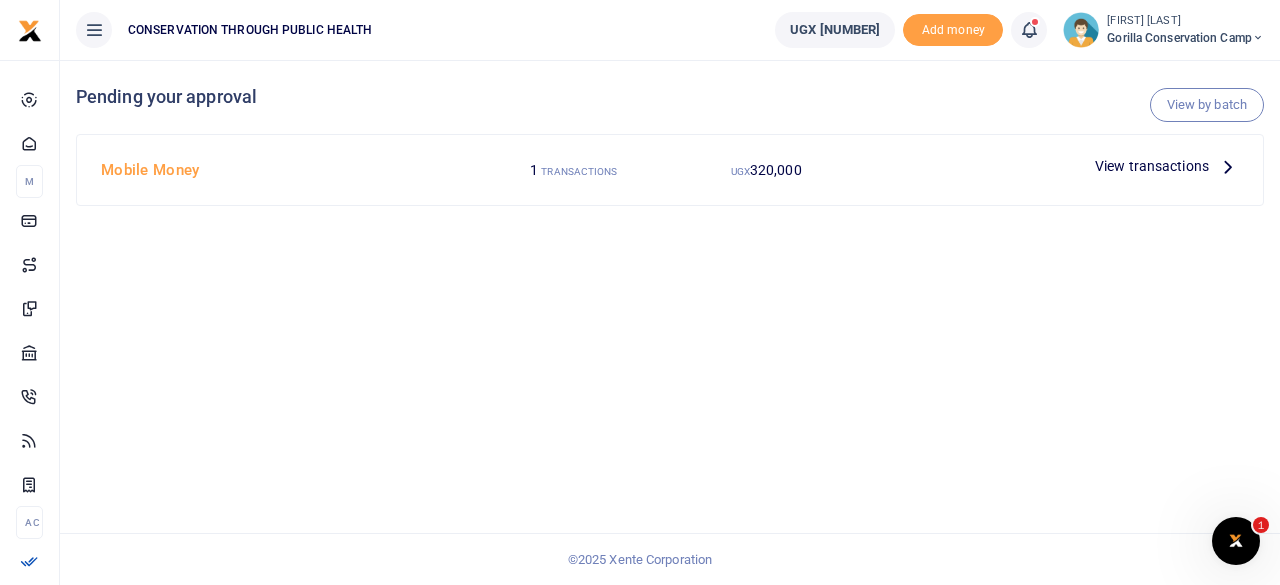 click at bounding box center (1228, 166) 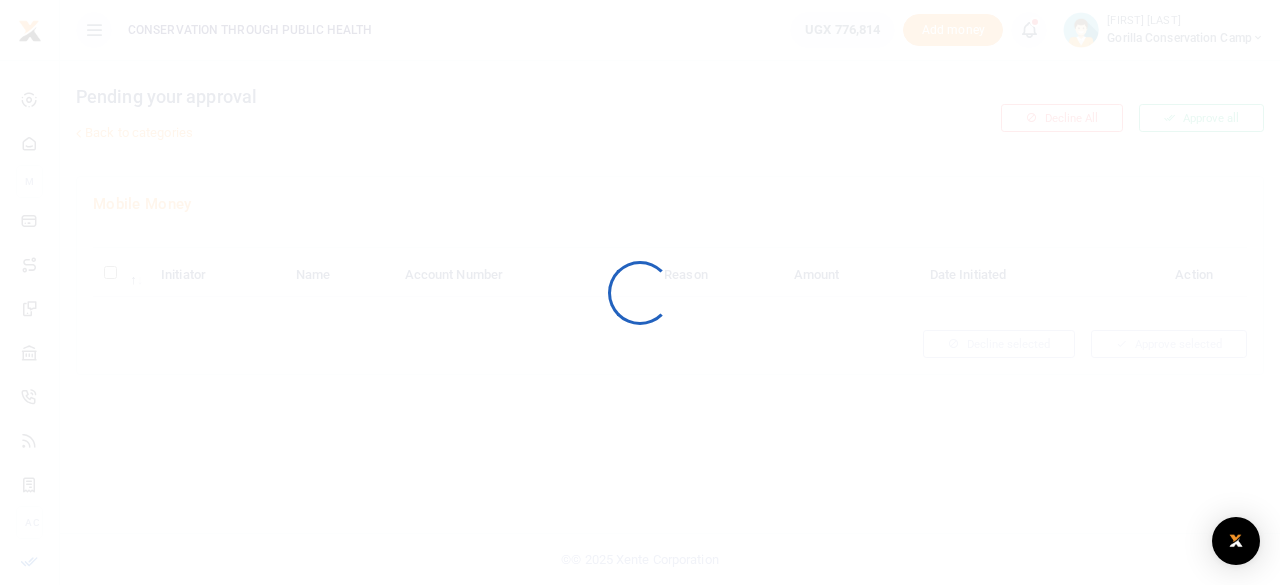 scroll, scrollTop: 0, scrollLeft: 0, axis: both 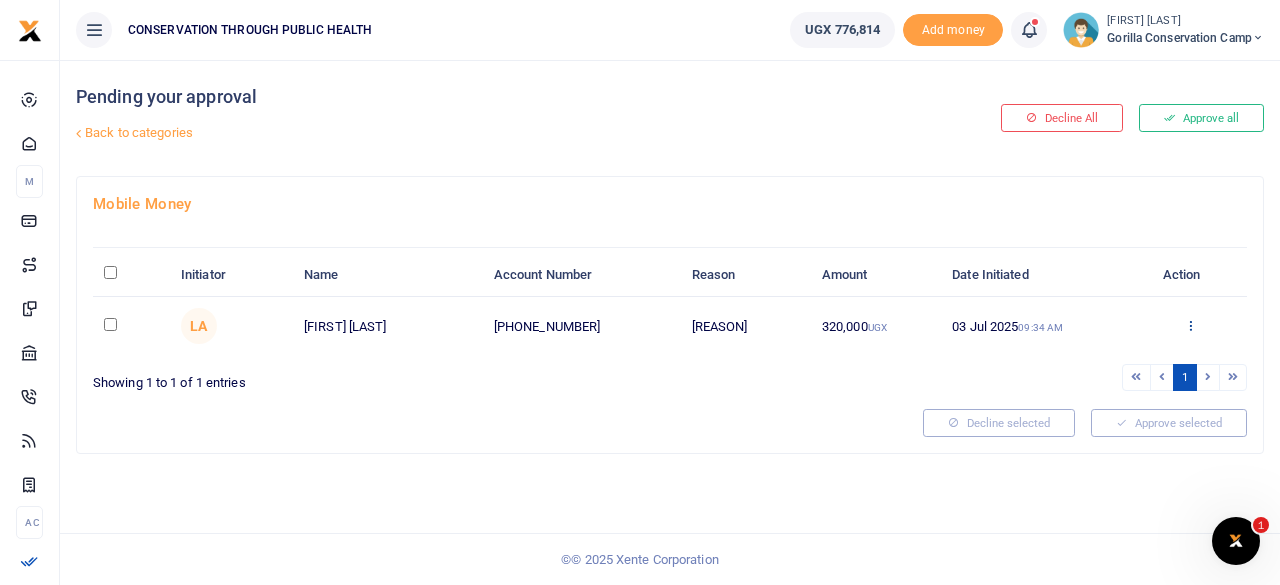 click at bounding box center (1190, 325) 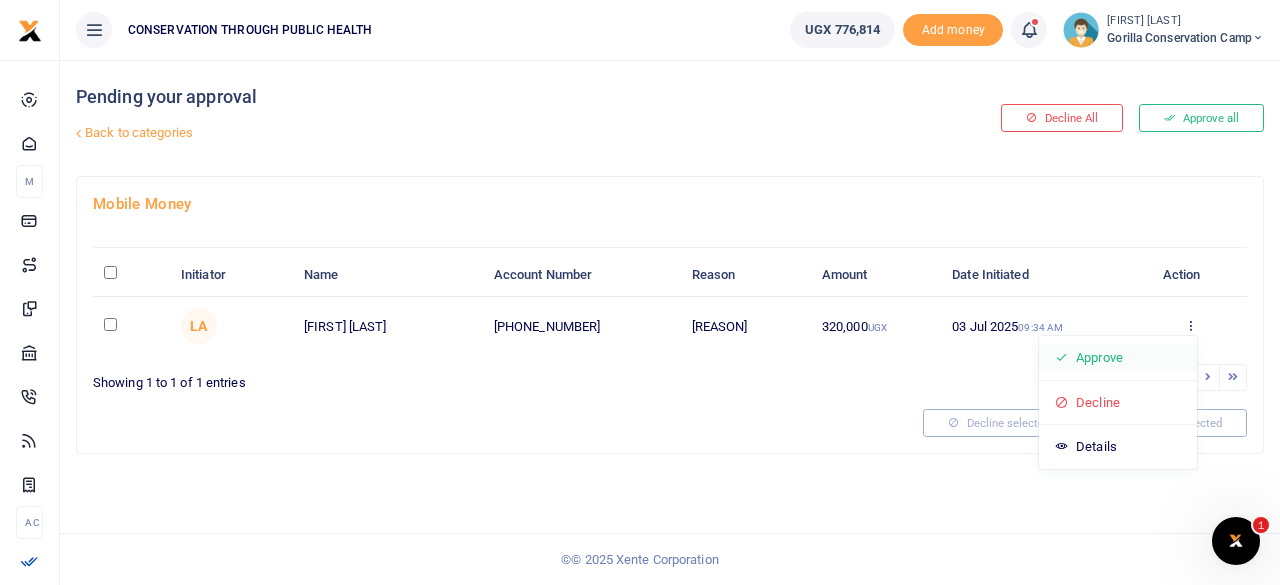 click on "Approve" at bounding box center (1118, 358) 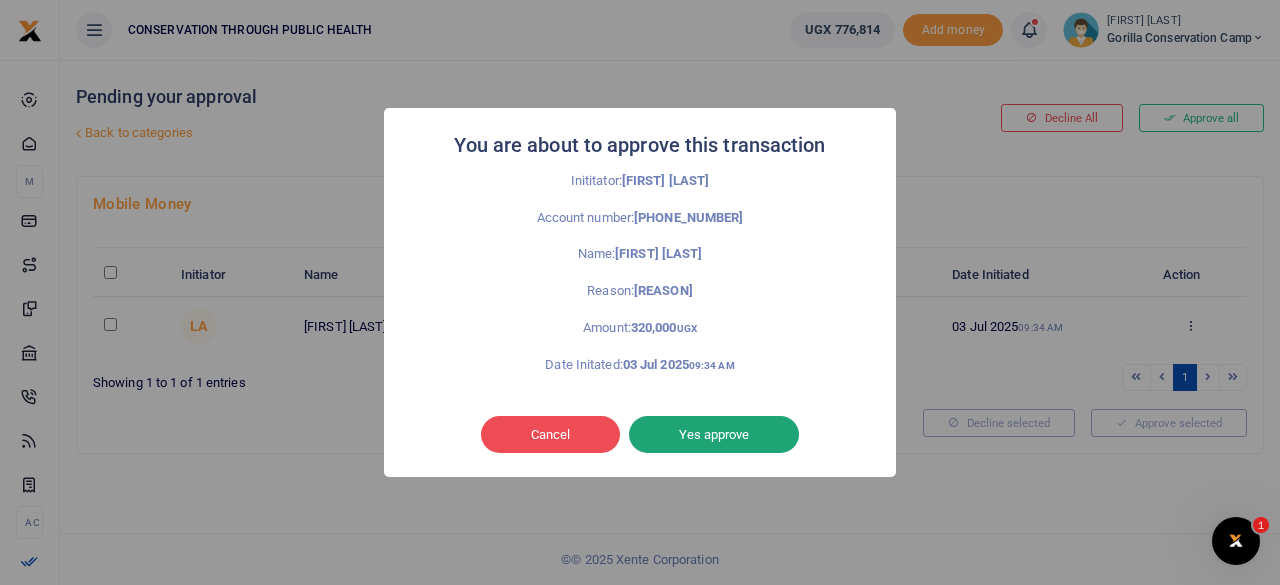 click on "Yes approve" at bounding box center [714, 435] 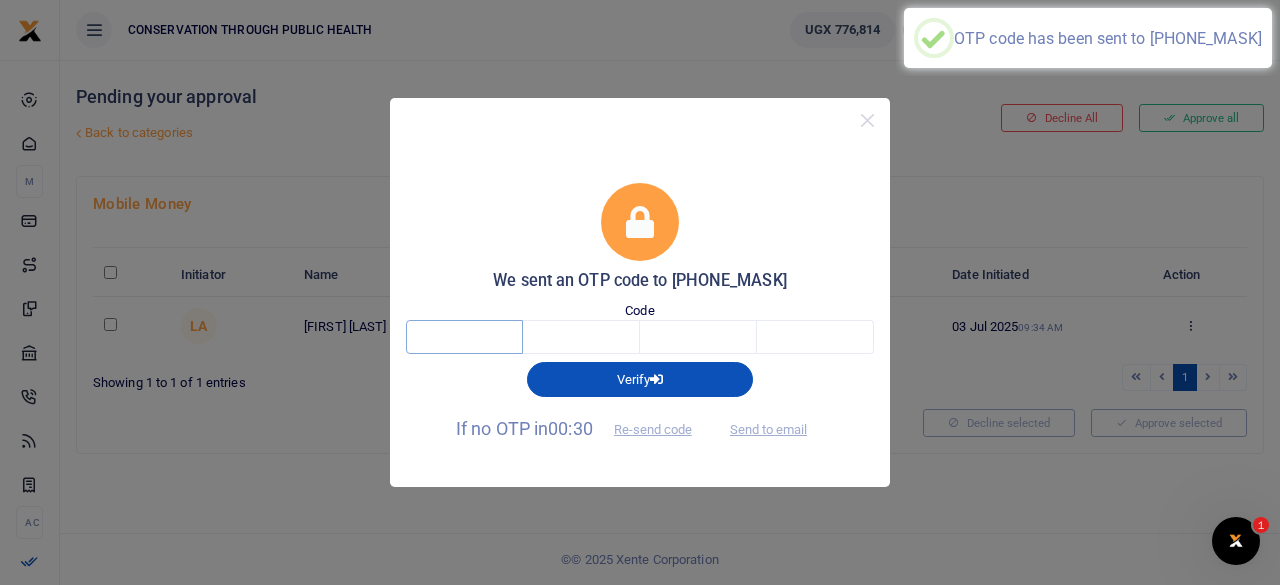 click at bounding box center (464, 337) 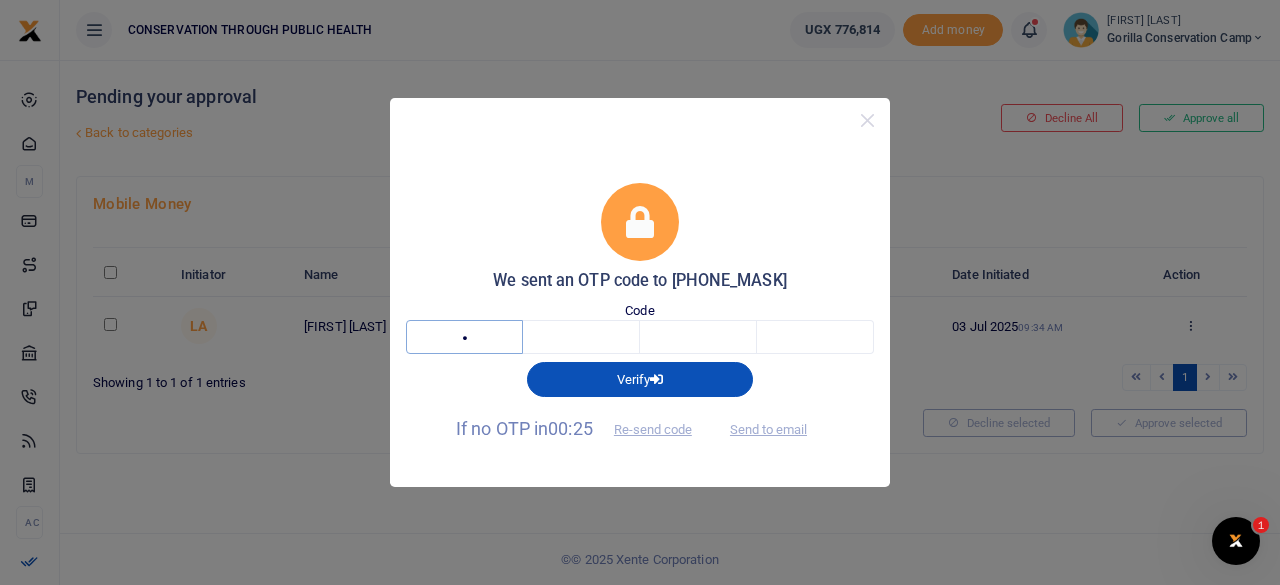type on "9" 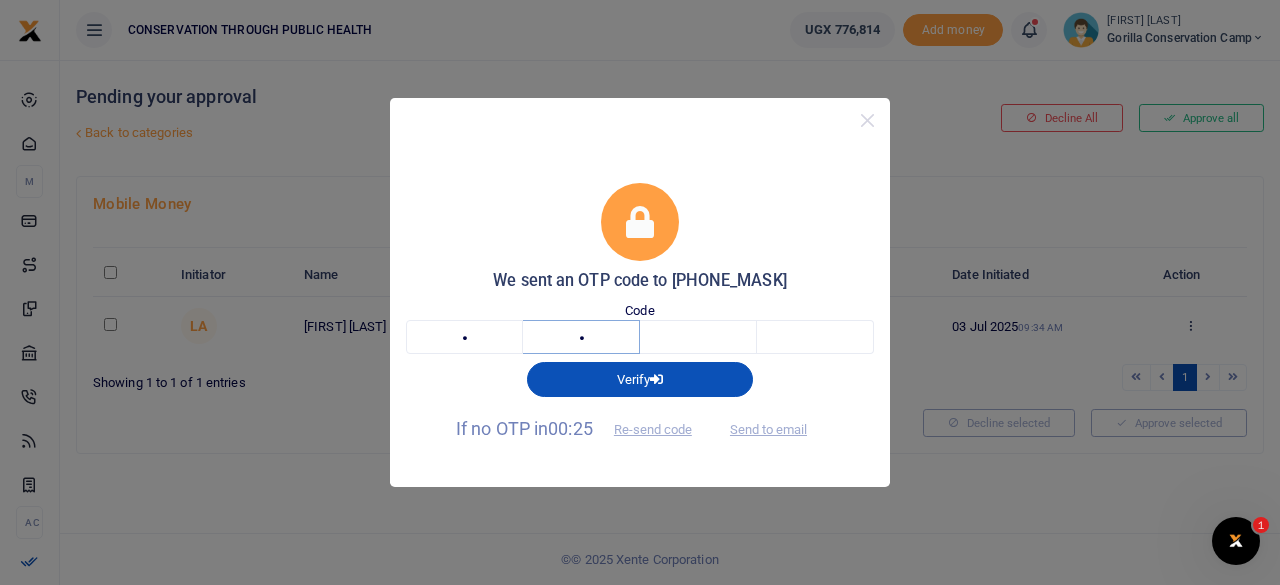 type on "8" 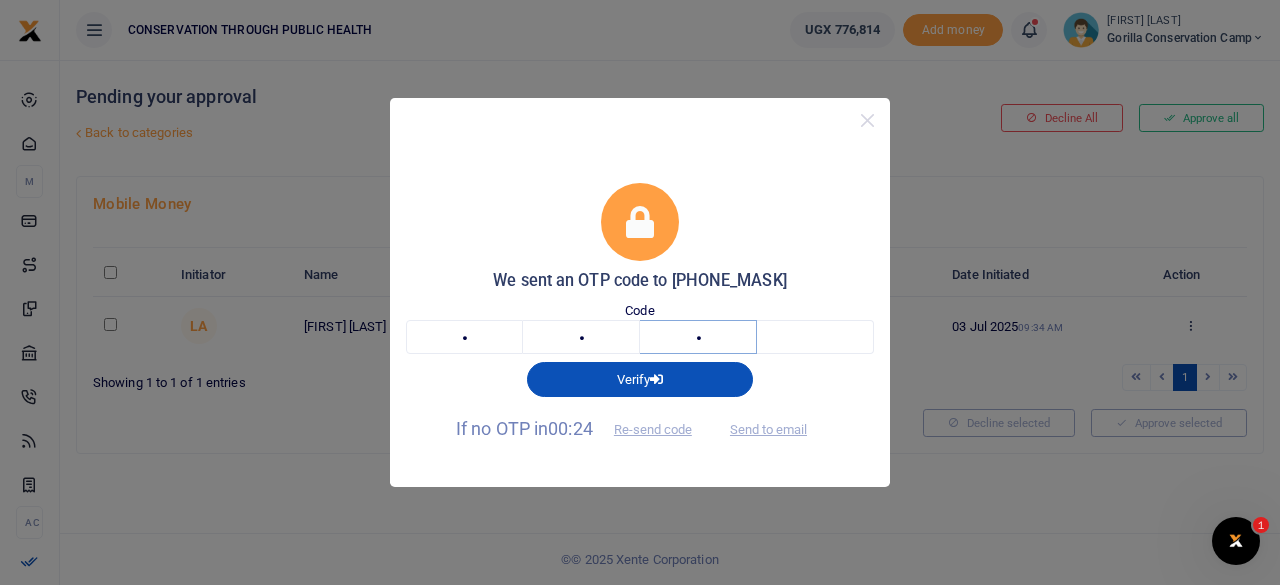 type on "0" 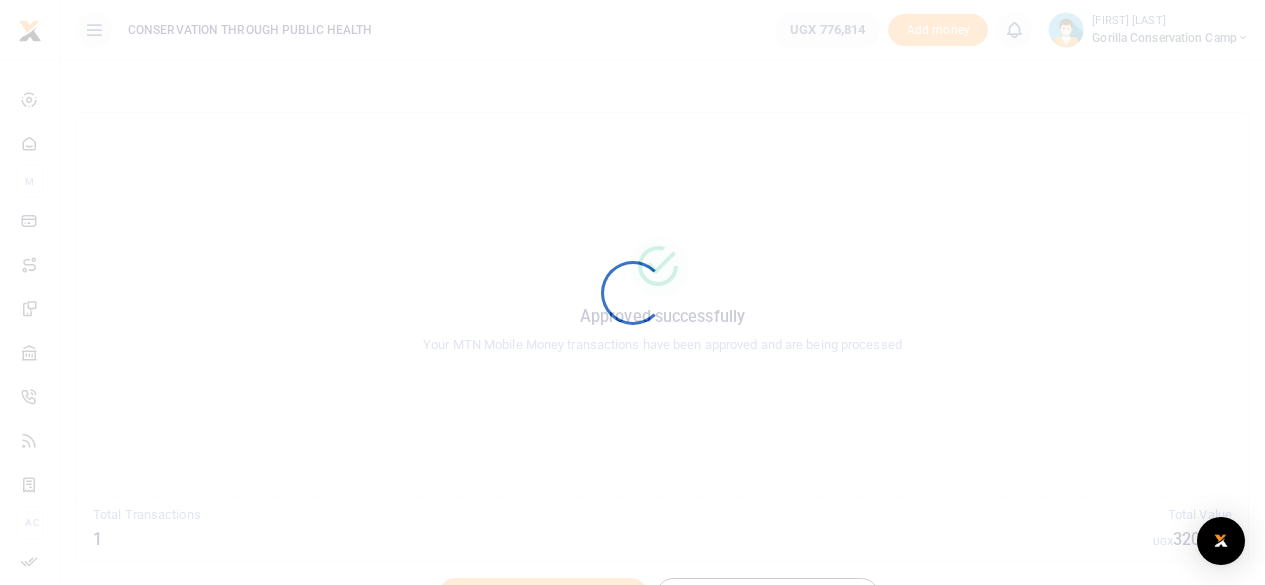 scroll, scrollTop: 0, scrollLeft: 0, axis: both 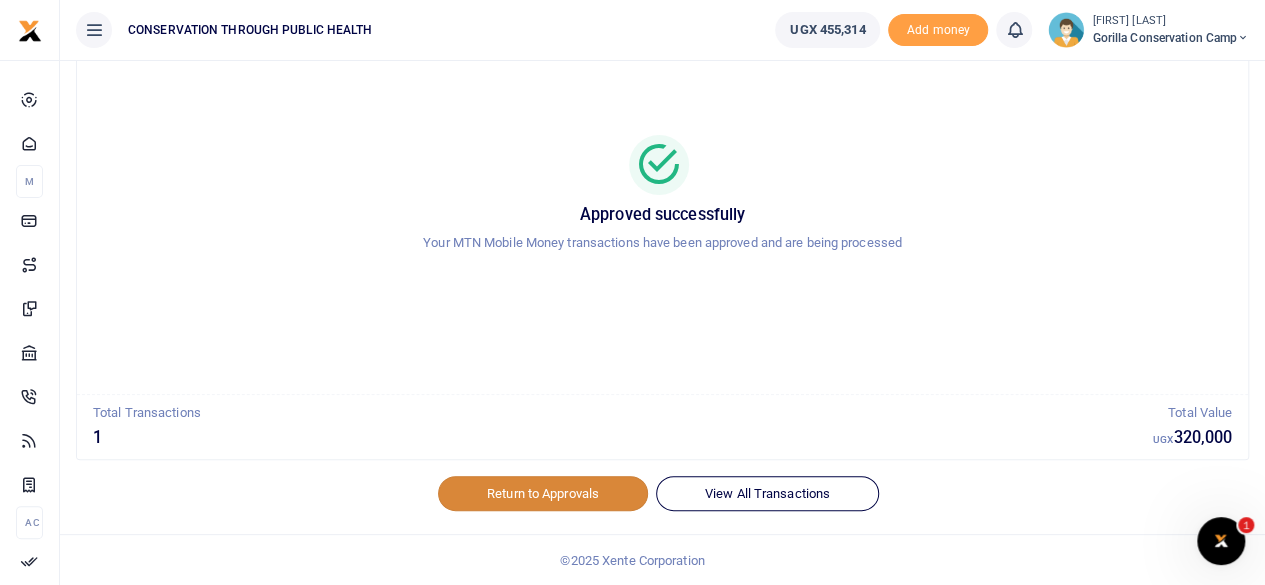 click on "Return to Approvals" at bounding box center [543, 493] 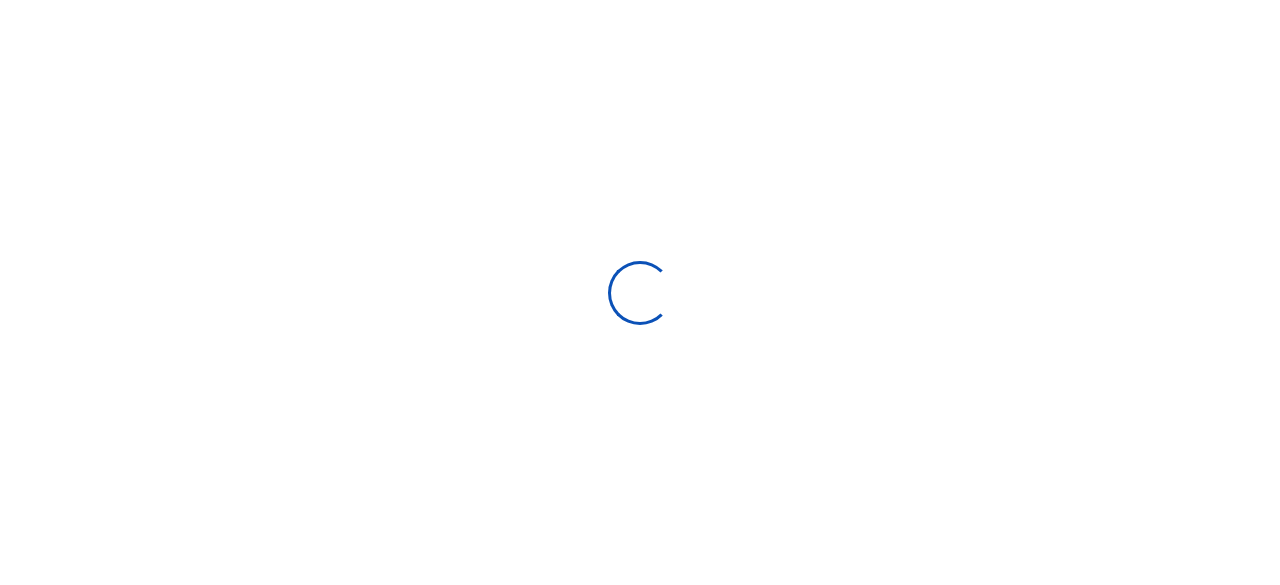 scroll, scrollTop: 0, scrollLeft: 0, axis: both 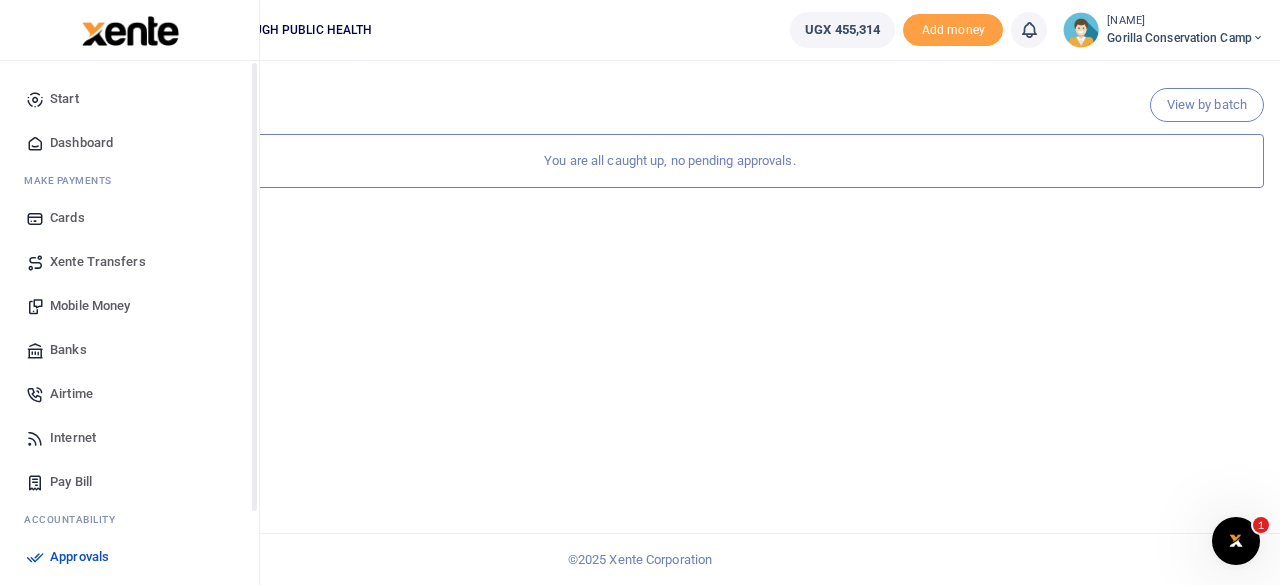 click on "Dashboard" at bounding box center (81, 143) 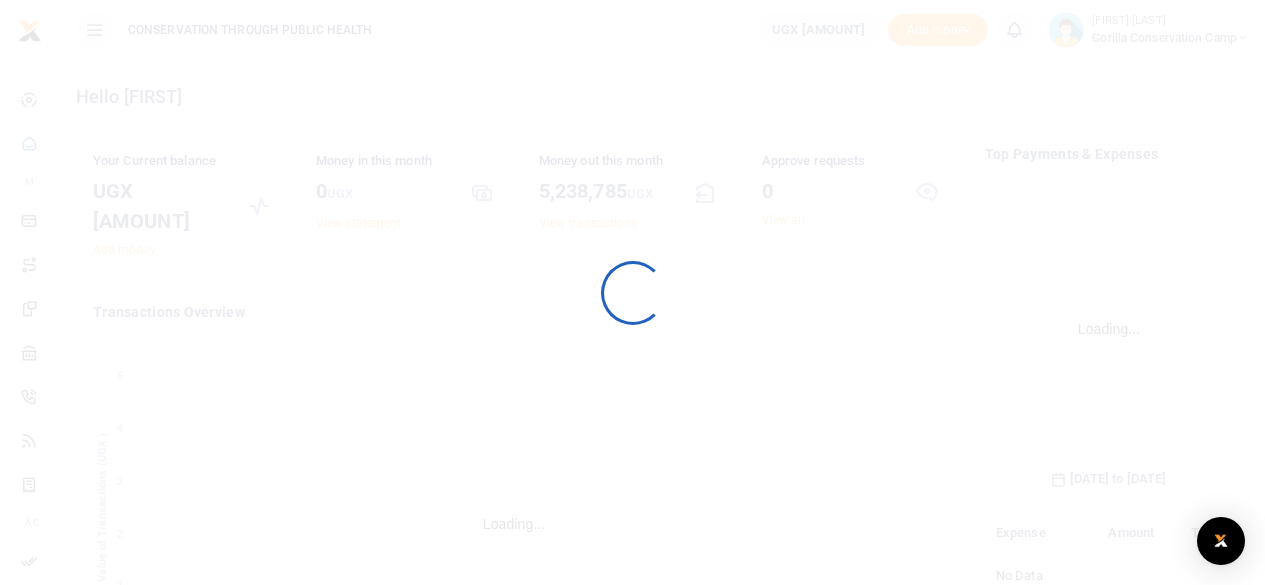 scroll, scrollTop: 0, scrollLeft: 0, axis: both 